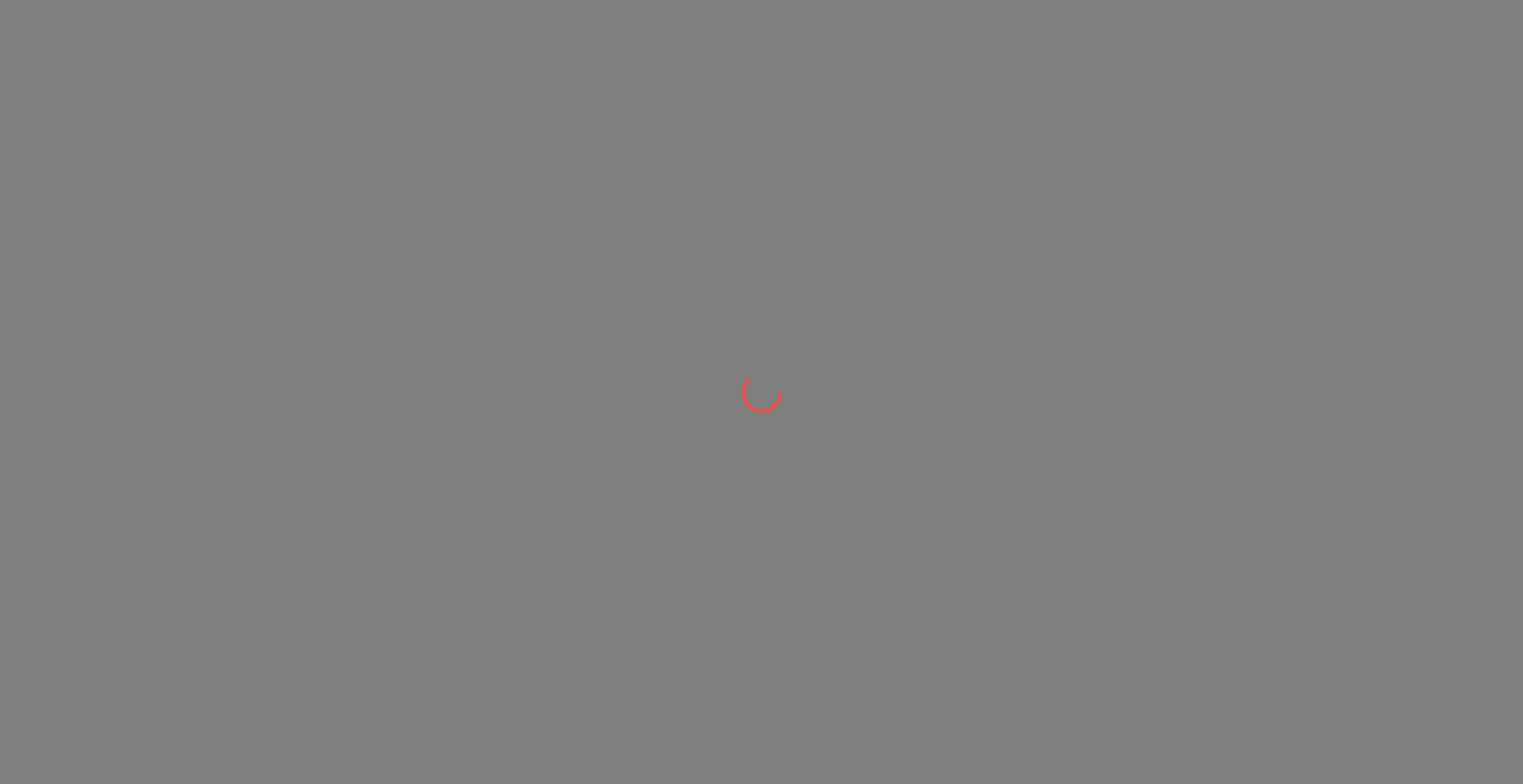 scroll, scrollTop: 0, scrollLeft: 0, axis: both 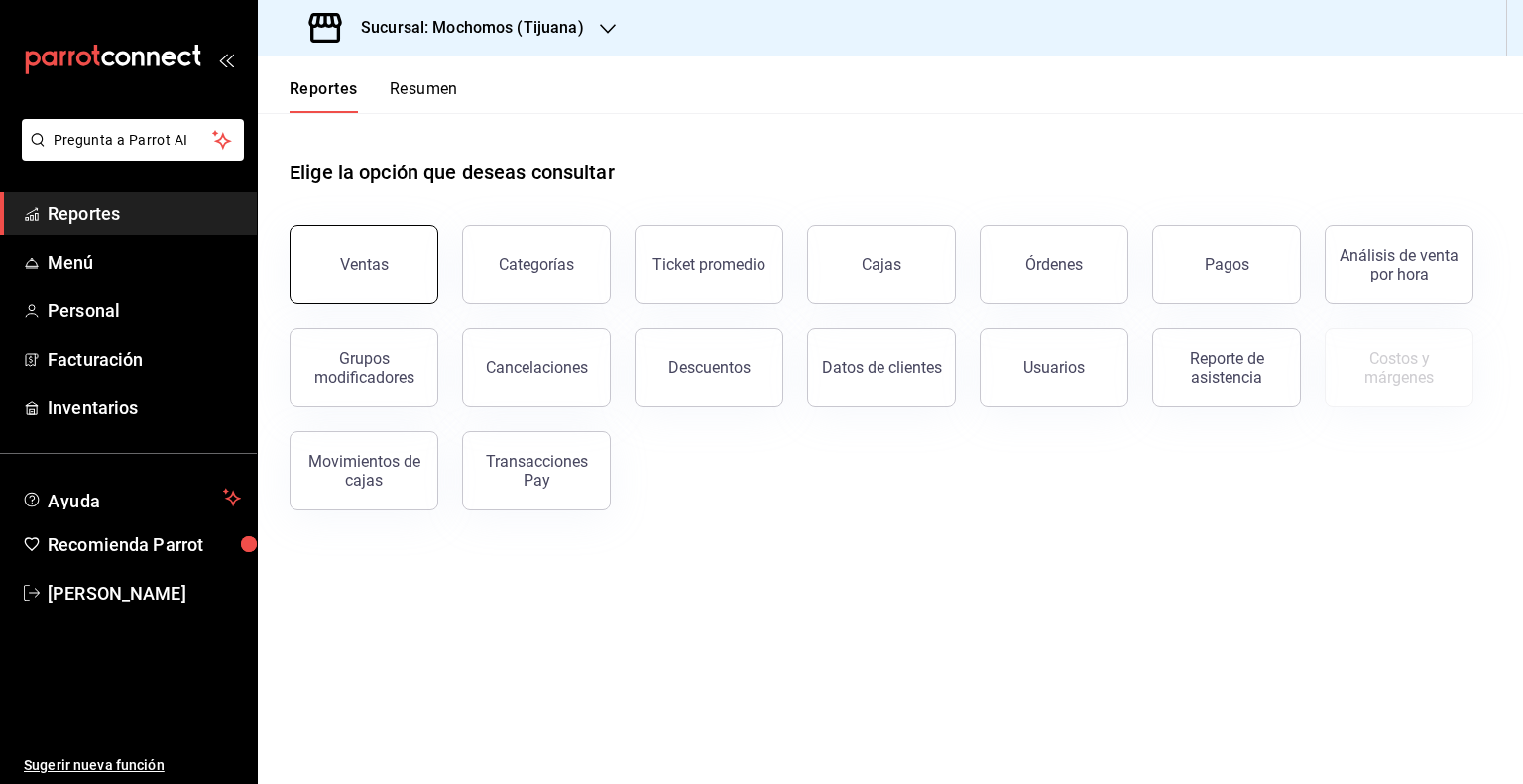 click on "Ventas" at bounding box center (364, 265) 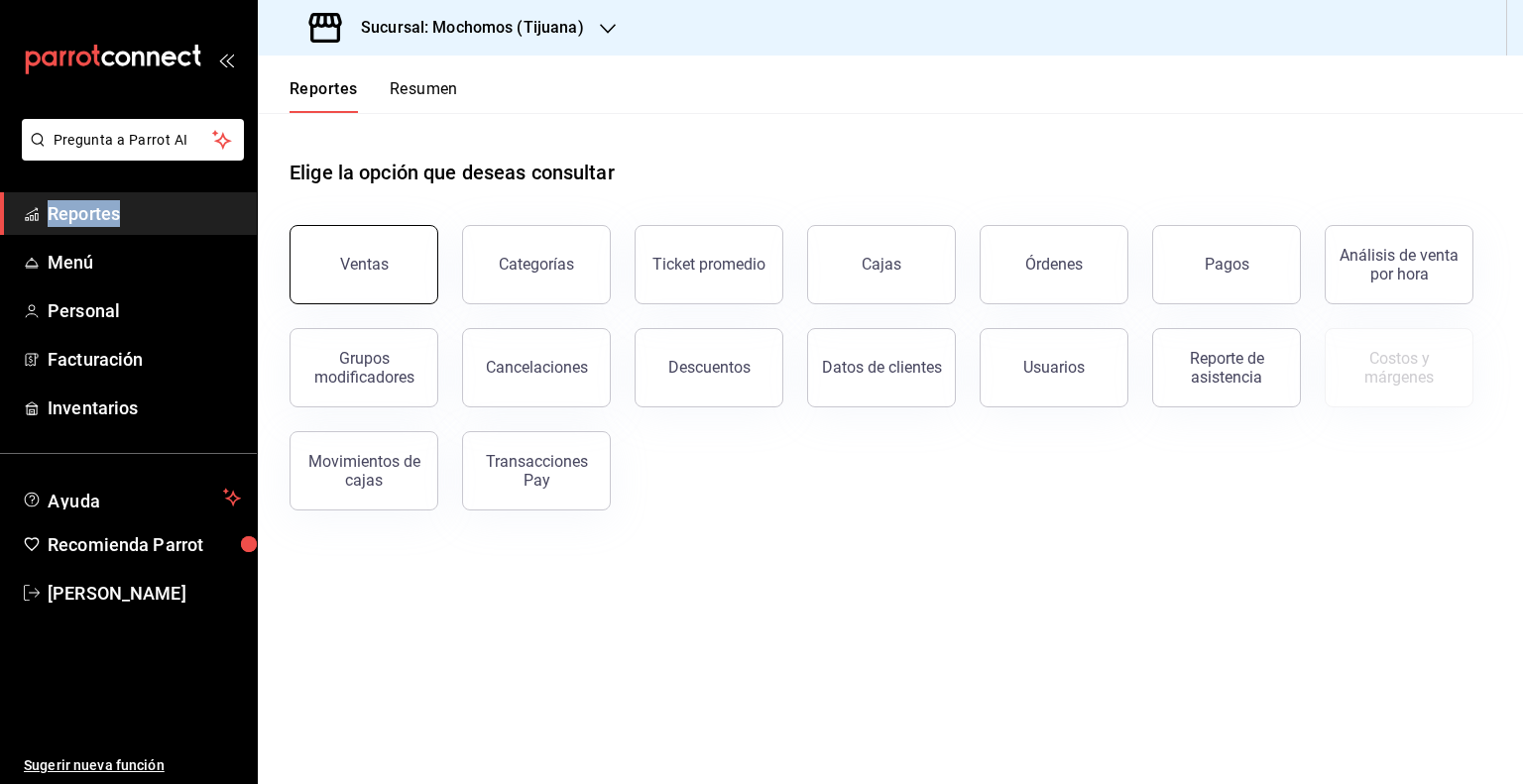 click on "Pregunta a Parrot AI Reportes   Menú   Personal   Facturación   Inventarios   Ayuda Recomienda Parrot   [PERSON_NAME]   Sugerir nueva función   Sucursal: Mochomos (Tijuana) Reportes Resumen Elige la opción que deseas consultar Ventas Categorías Ticket promedio Cajas Órdenes Pagos Análisis de venta por hora Grupos modificadores Cancelaciones Descuentos Datos de clientes Usuarios Reporte de asistencia Costos y márgenes Movimientos [PERSON_NAME] Transacciones Pay Pregunta a Parrot AI Reportes   Menú   Personal   Facturación   Inventarios   Ayuda Recomienda Parrot   [PERSON_NAME]   Sugerir nueva función   GANA 1 MES GRATIS EN TU SUSCRIPCIÓN AQUÍ ¿Recuerdas cómo empezó tu restaurante?
[DATE] puedes ayudar a un colega a tener el mismo cambio que tú viviste.
Recomienda Parrot directamente desde tu Portal Administrador.
Es fácil y rápido.
🎁 Por cada restaurante que se una, ganas 1 mes gratis. Visitar centro de ayuda [PHONE_NUMBER] [EMAIL_ADDRESS][DOMAIN_NAME] Visitar centro de ayuda [PHONE_NUMBER]" at bounding box center (762, 392) 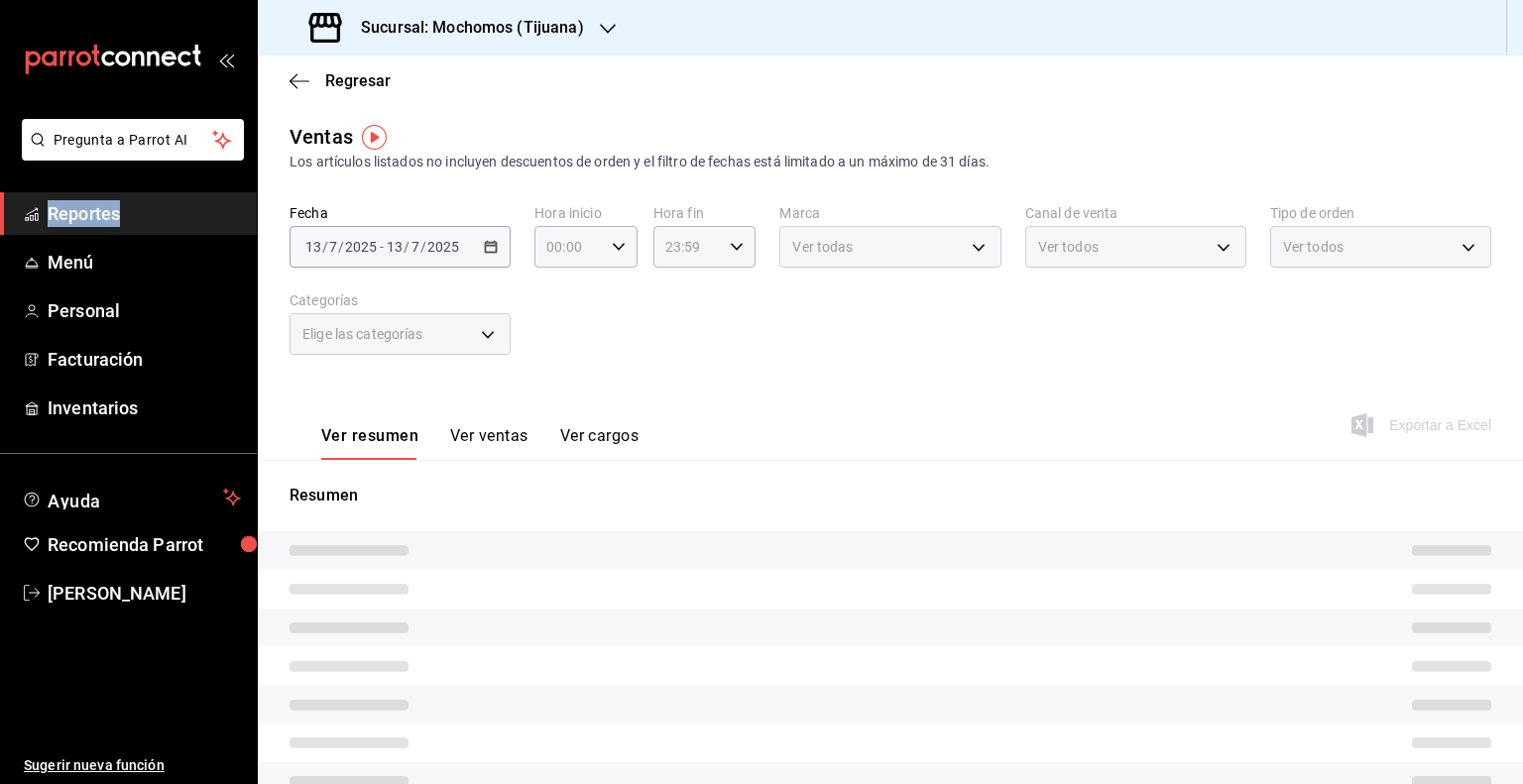 type on "05:00" 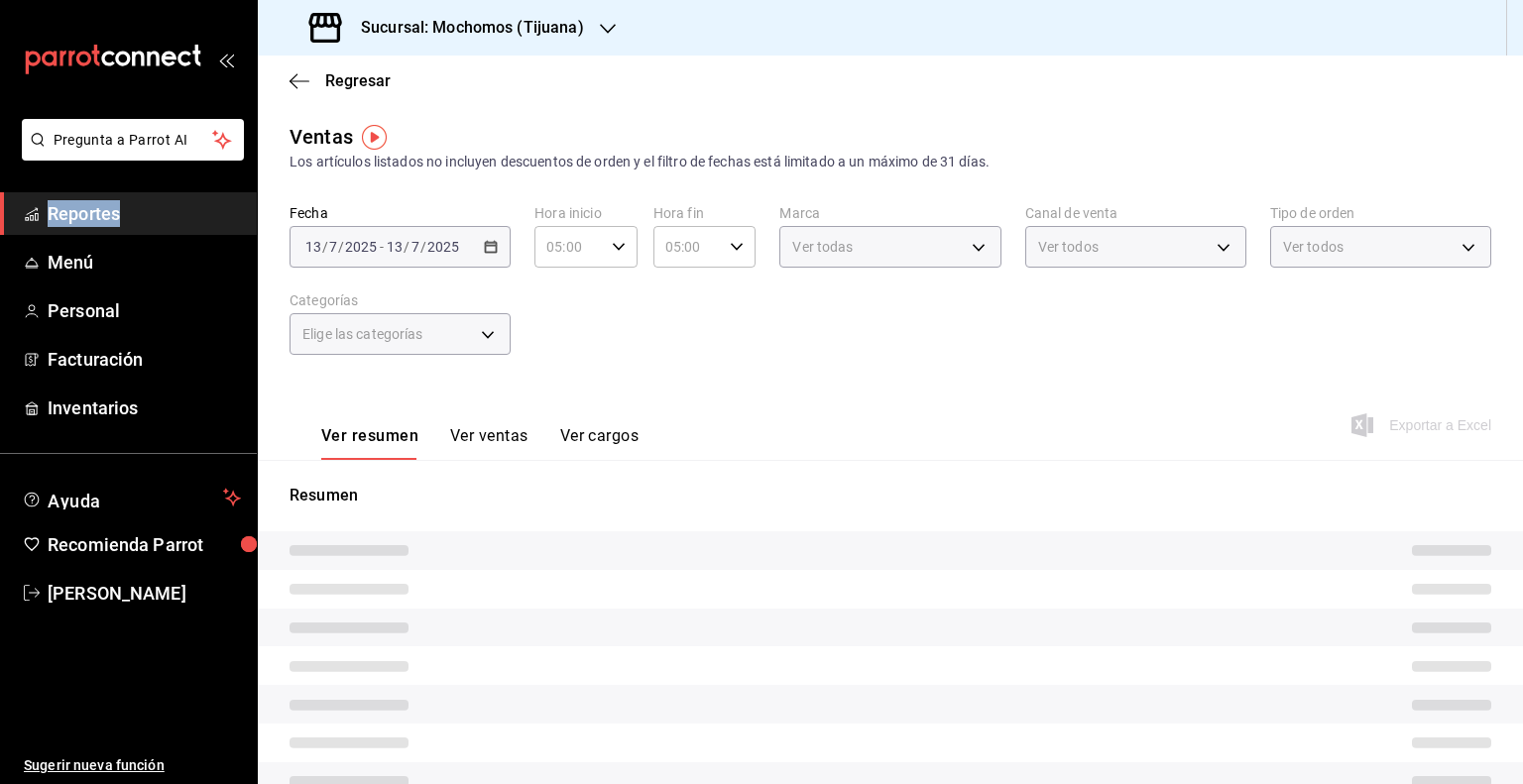 type on "PARROT,UBER_EATS,RAPPI,DIDI_FOOD,ONLINE" 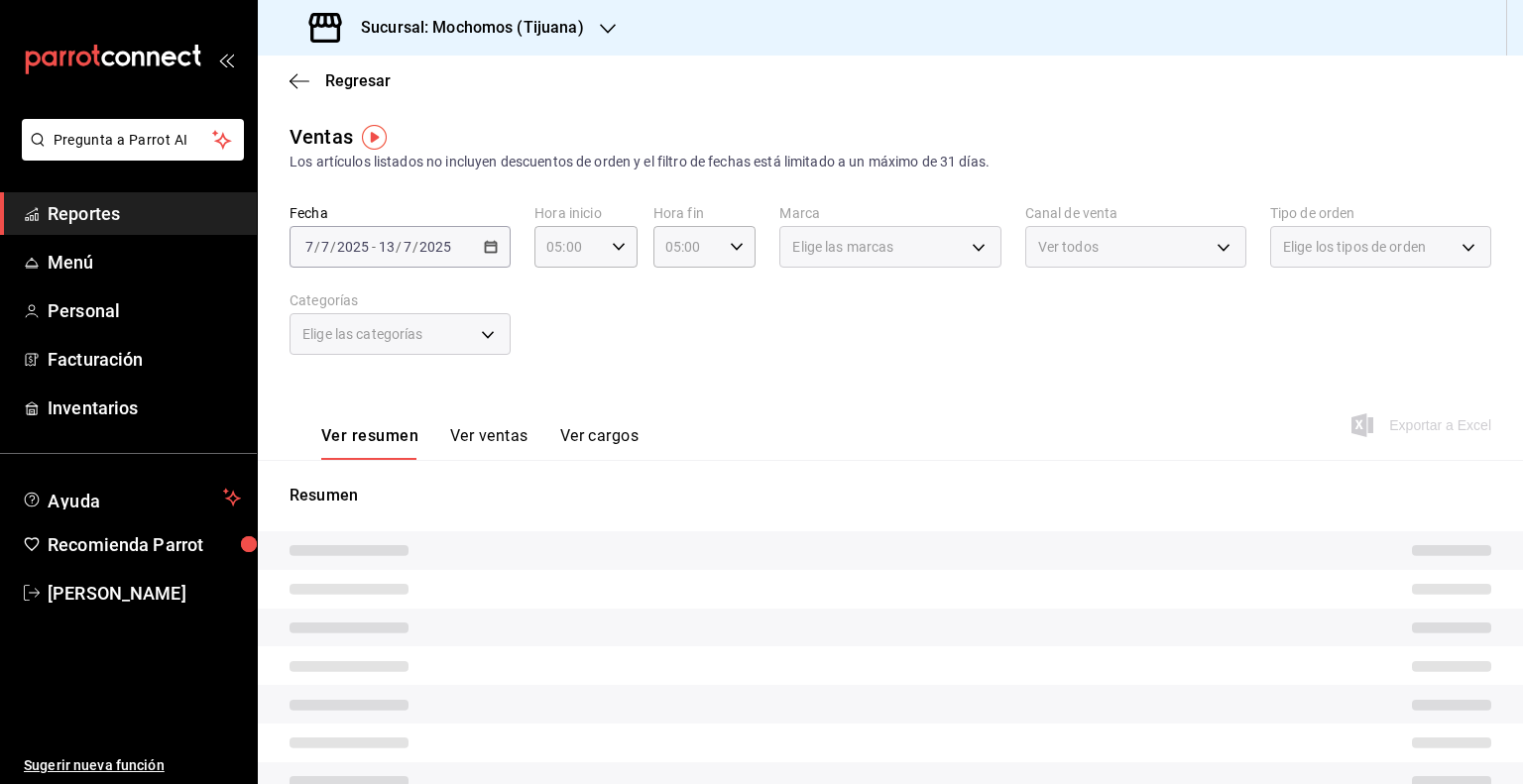 click on "[DATE] [DATE] - [DATE] [DATE]" at bounding box center [400, 247] 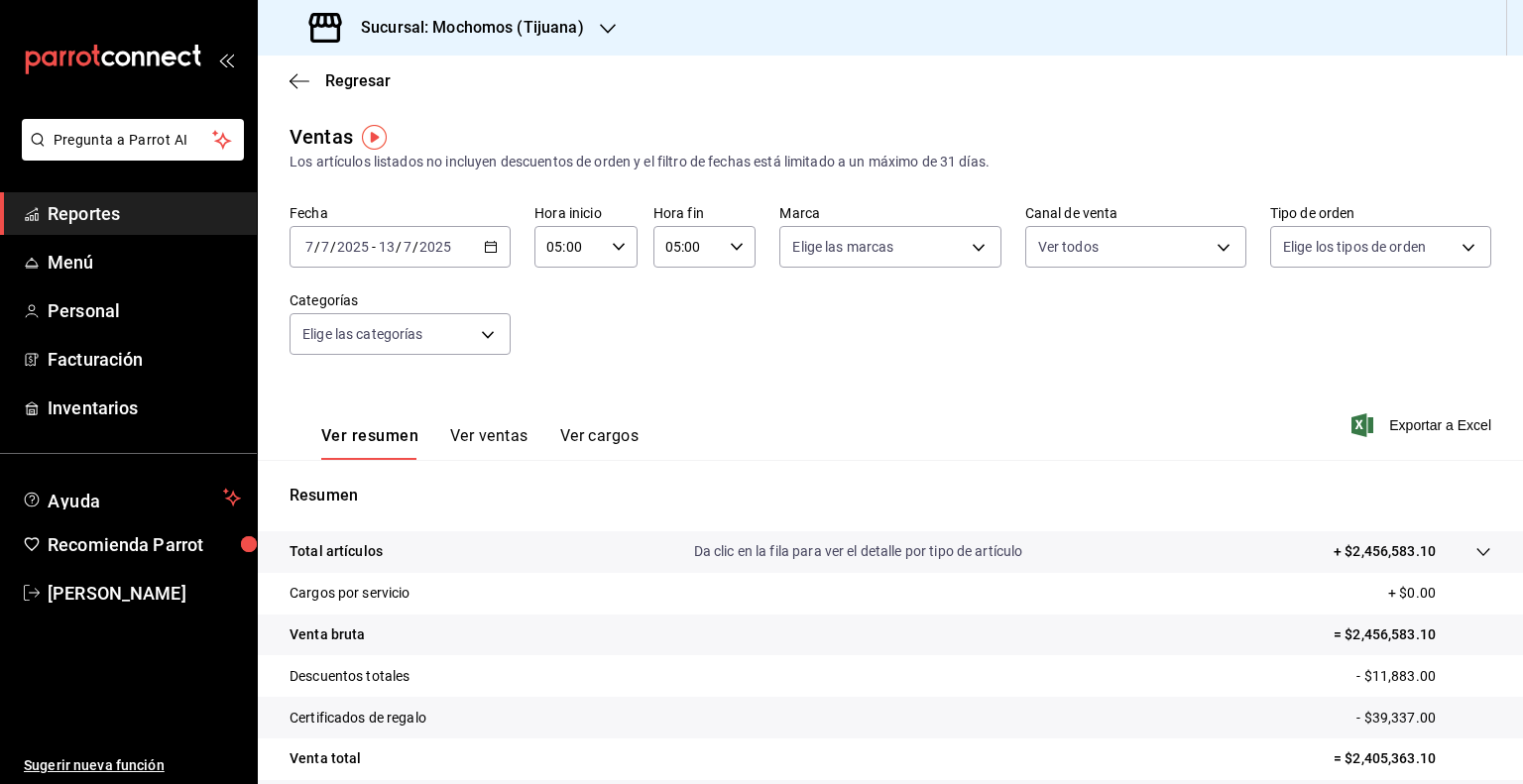 click on "[DATE] [DATE] - [DATE] [DATE]" at bounding box center (400, 247) 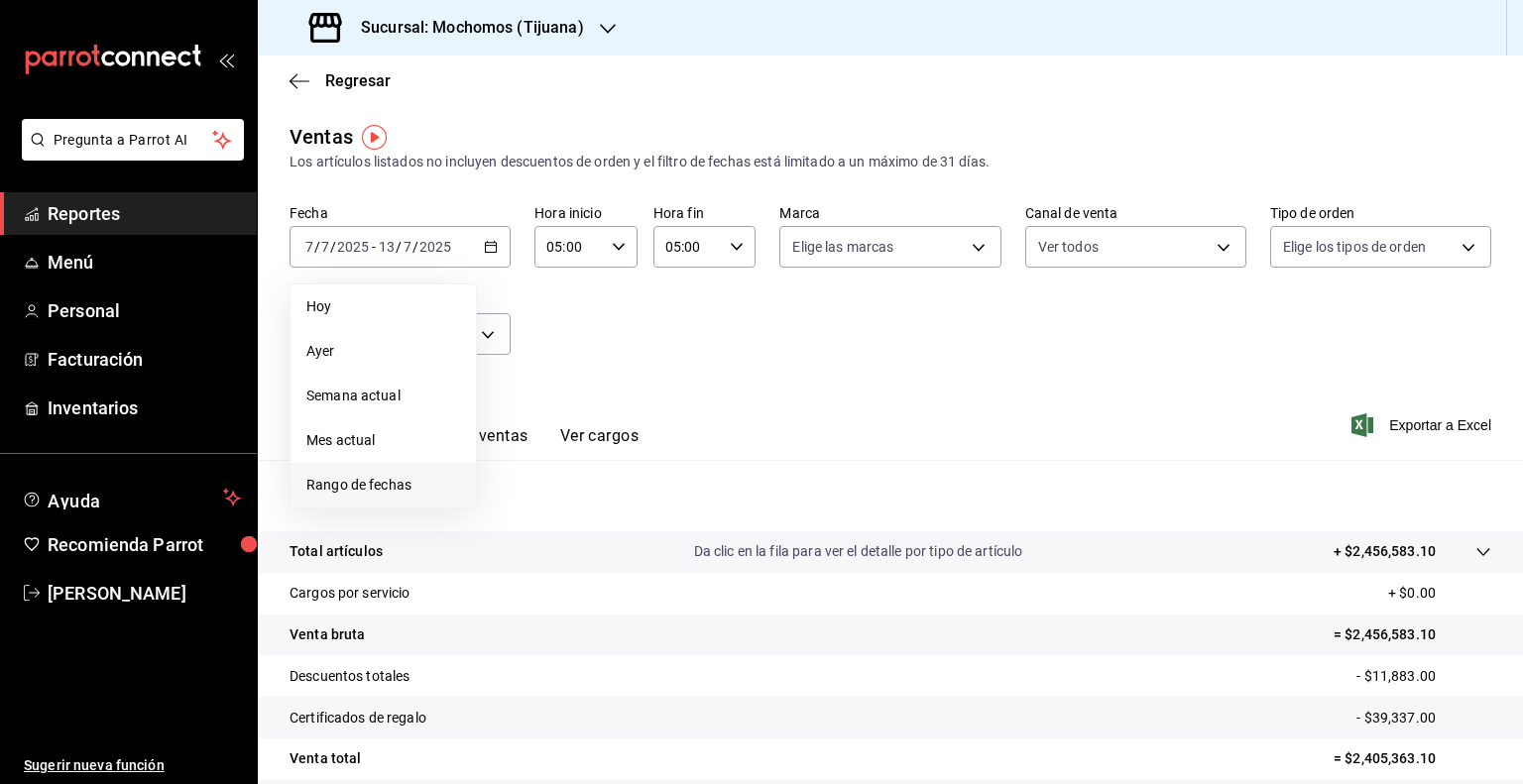 click on "Rango de fechas" at bounding box center (383, 485) 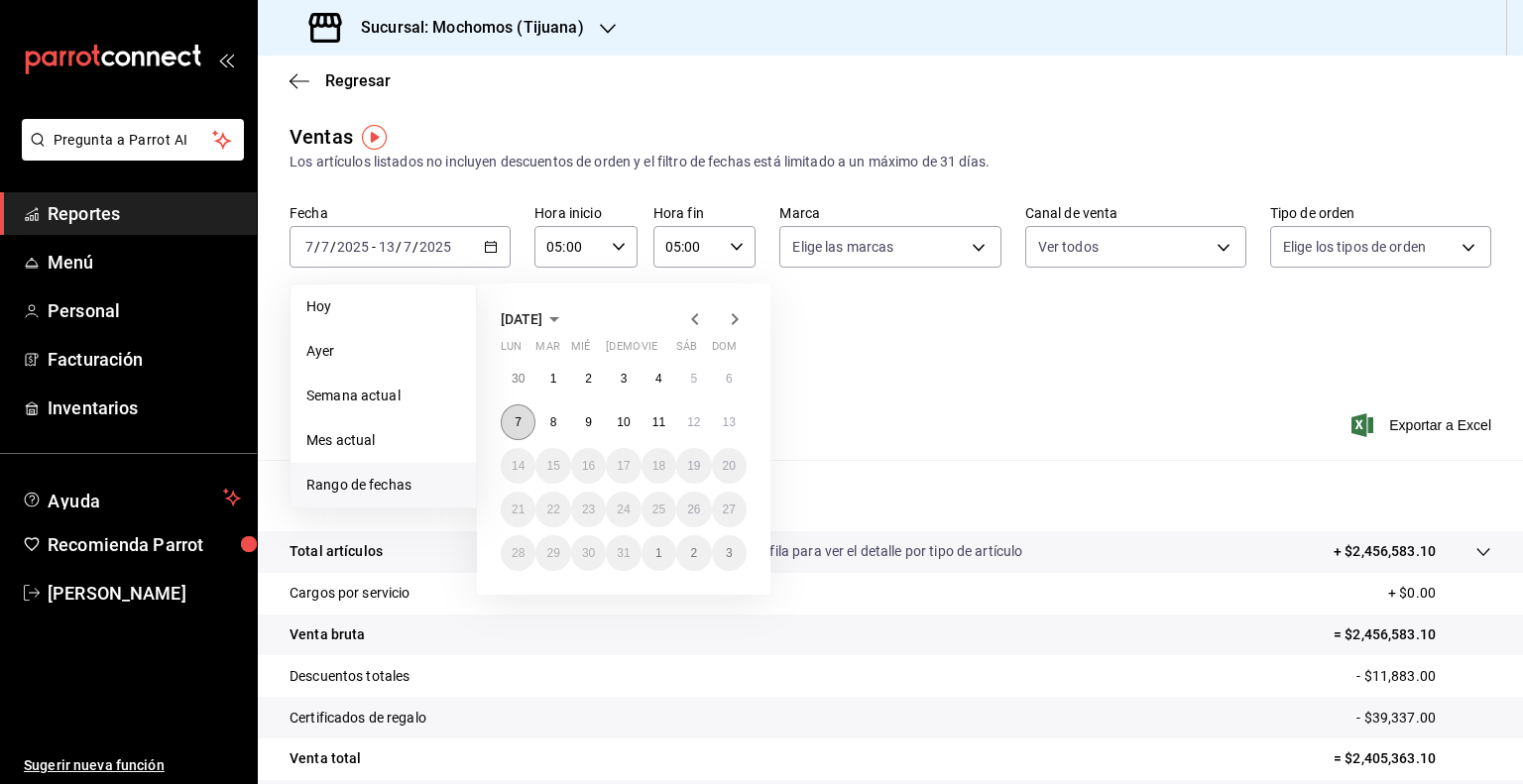 click on "7" at bounding box center (518, 422) 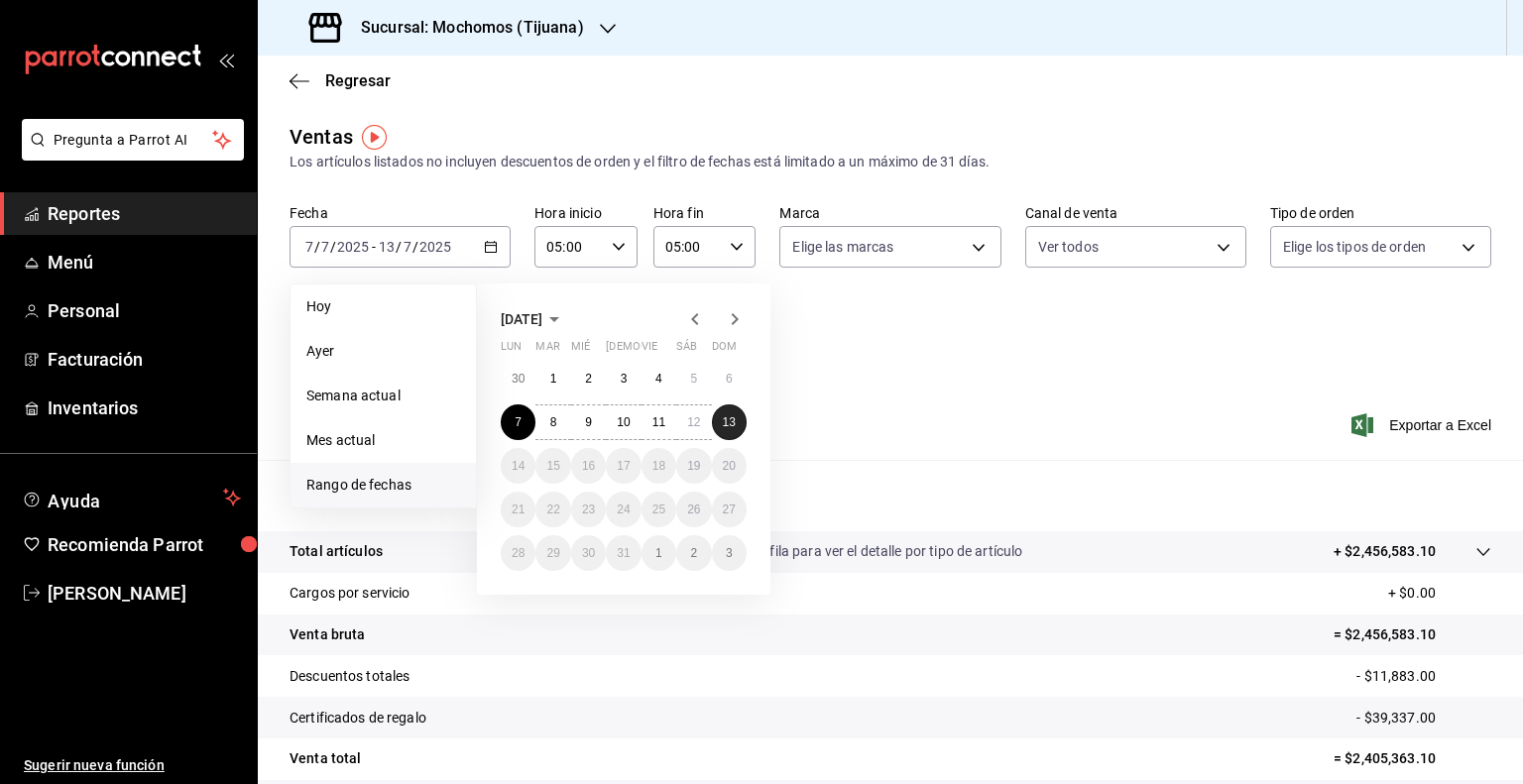 click on "13" at bounding box center [729, 422] 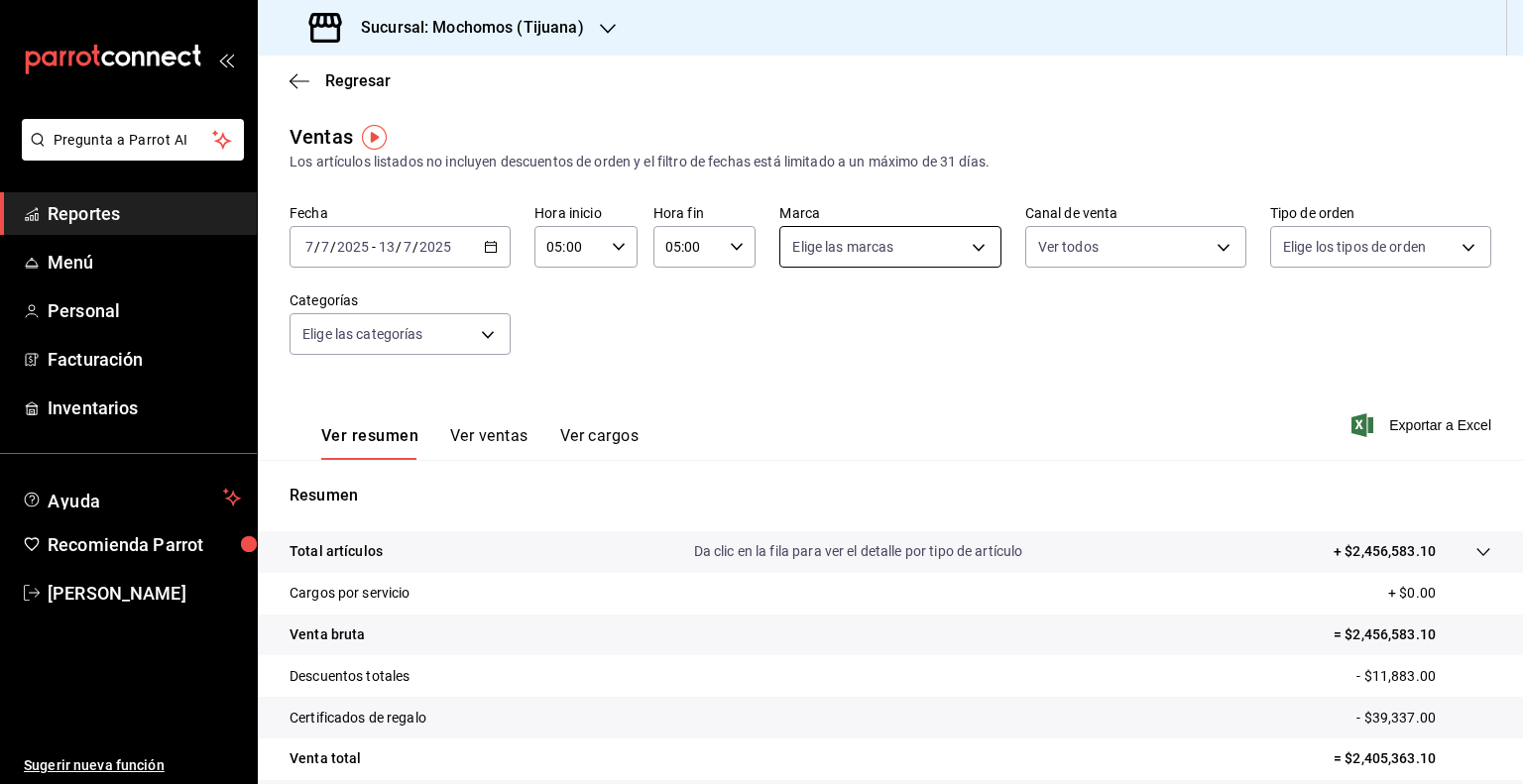 click on "Pregunta a Parrot AI Reportes   Menú   Personal   Facturación   Inventarios   Ayuda Recomienda Parrot   [PERSON_NAME]   Sugerir nueva función   Sucursal: Mochomos (Tijuana) Regresar Ventas Los artículos listados no incluyen descuentos de orden y el filtro de fechas está limitado a un máximo de 31 días. Fecha [DATE] [DATE] - [DATE] [DATE] Hora inicio 05:00 Hora inicio Hora fin 05:00 Hora fin Marca Elige las marcas Canal de venta Ver todos PARROT,UBER_EATS,RAPPI,DIDI_FOOD,ONLINE Tipo de orden Elige los tipos de orden Categorías Elige las categorías Ver resumen Ver ventas Ver cargos Exportar a Excel Resumen Total artículos Da clic en la fila para ver el detalle por tipo de artículo + $2,456,583.10 Cargos por servicio + $0.00 Venta bruta = $2,456,583.10 Descuentos totales - $11,883.00 Certificados de regalo - $39,337.00 Venta total = $2,405,363.10 Impuestos - $178,175.04 Venta neta = $2,227,188.06 Pregunta a Parrot AI Reportes   Menú   Personal   Facturación   Inventarios" at bounding box center [762, 392] 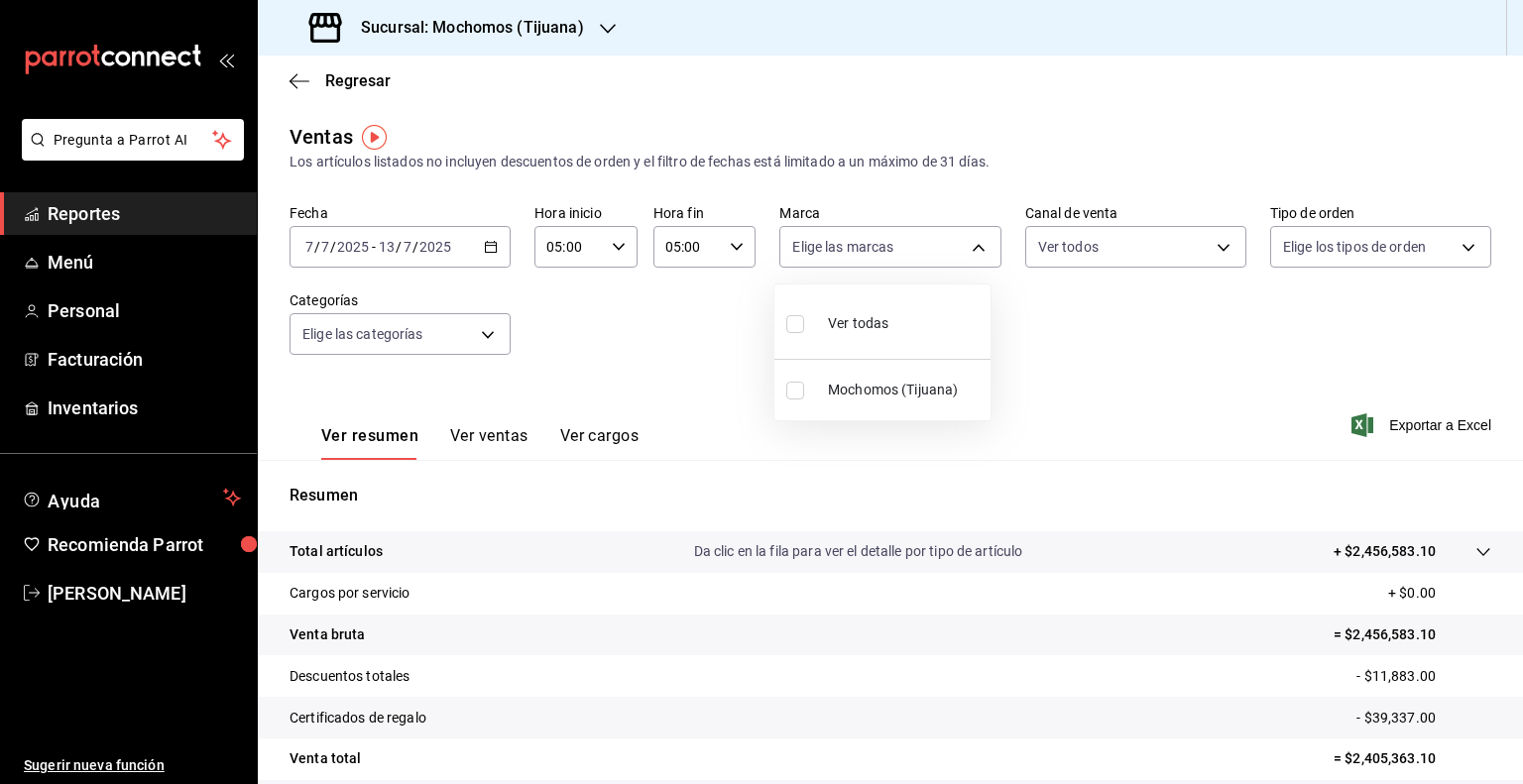 click on "Mochomos (Tijuana)" at bounding box center [905, 390] 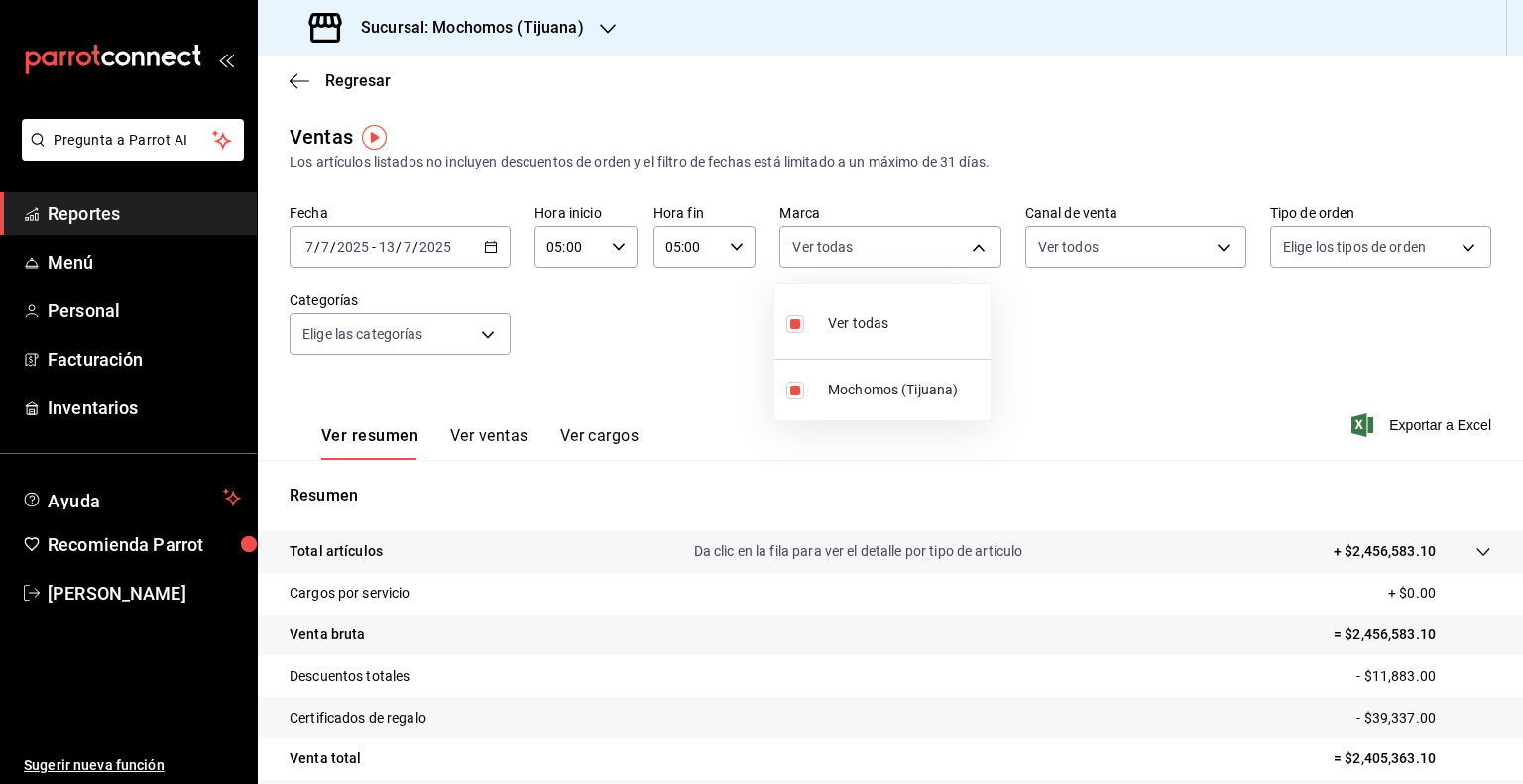 click at bounding box center (762, 392) 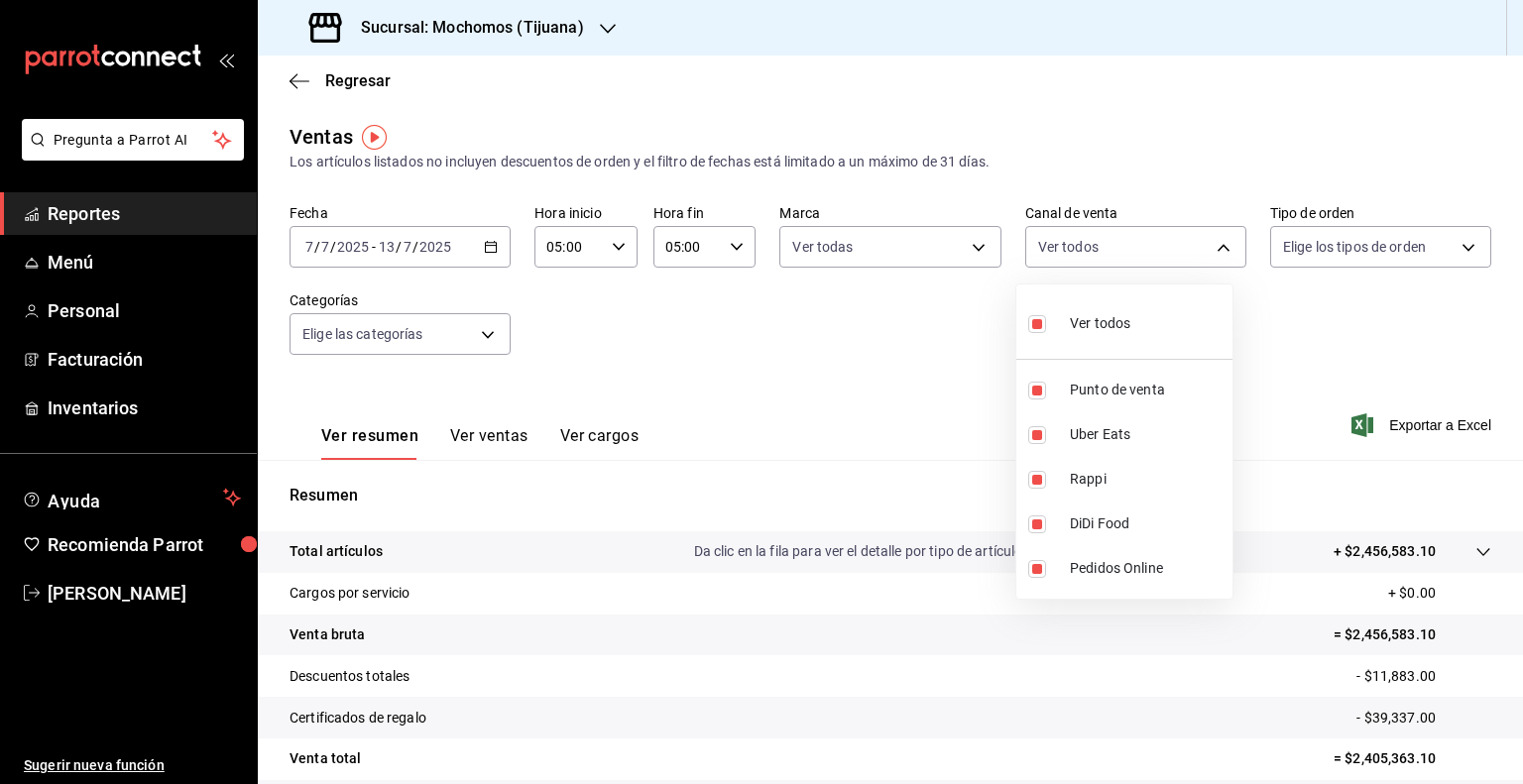 click on "Pregunta a Parrot AI Reportes   Menú   Personal   Facturación   Inventarios   Ayuda Recomienda Parrot   [PERSON_NAME]   Sugerir nueva función   Sucursal: Mochomos (Tijuana) Regresar Ventas Los artículos listados no incluyen descuentos de orden y el filtro de fechas está limitado a un máximo de 31 días. Fecha [DATE] [DATE] - [DATE] [DATE] Hora inicio 05:00 Hora inicio Hora fin 05:00 Hora fin Marca Ver todas c300ab0f-4e96-434a-ab79-9fec8b673c9f Canal de venta Ver todos PARROT,UBER_EATS,RAPPI,DIDI_FOOD,ONLINE Tipo de orden Elige los tipos de orden Categorías Elige las categorías Ver resumen Ver ventas Ver cargos Exportar a Excel Resumen Total artículos Da clic en la fila para ver el detalle por tipo de artículo + $2,456,583.10 Cargos por servicio + $0.00 Venta bruta = $2,456,583.10 Descuentos totales - $11,883.00 Certificados de regalo - $39,337.00 Venta total = $2,405,363.10 Impuestos - $178,175.04 Venta neta = $2,227,188.06 Pregunta a Parrot AI Reportes   Menú   Personal" at bounding box center [762, 392] 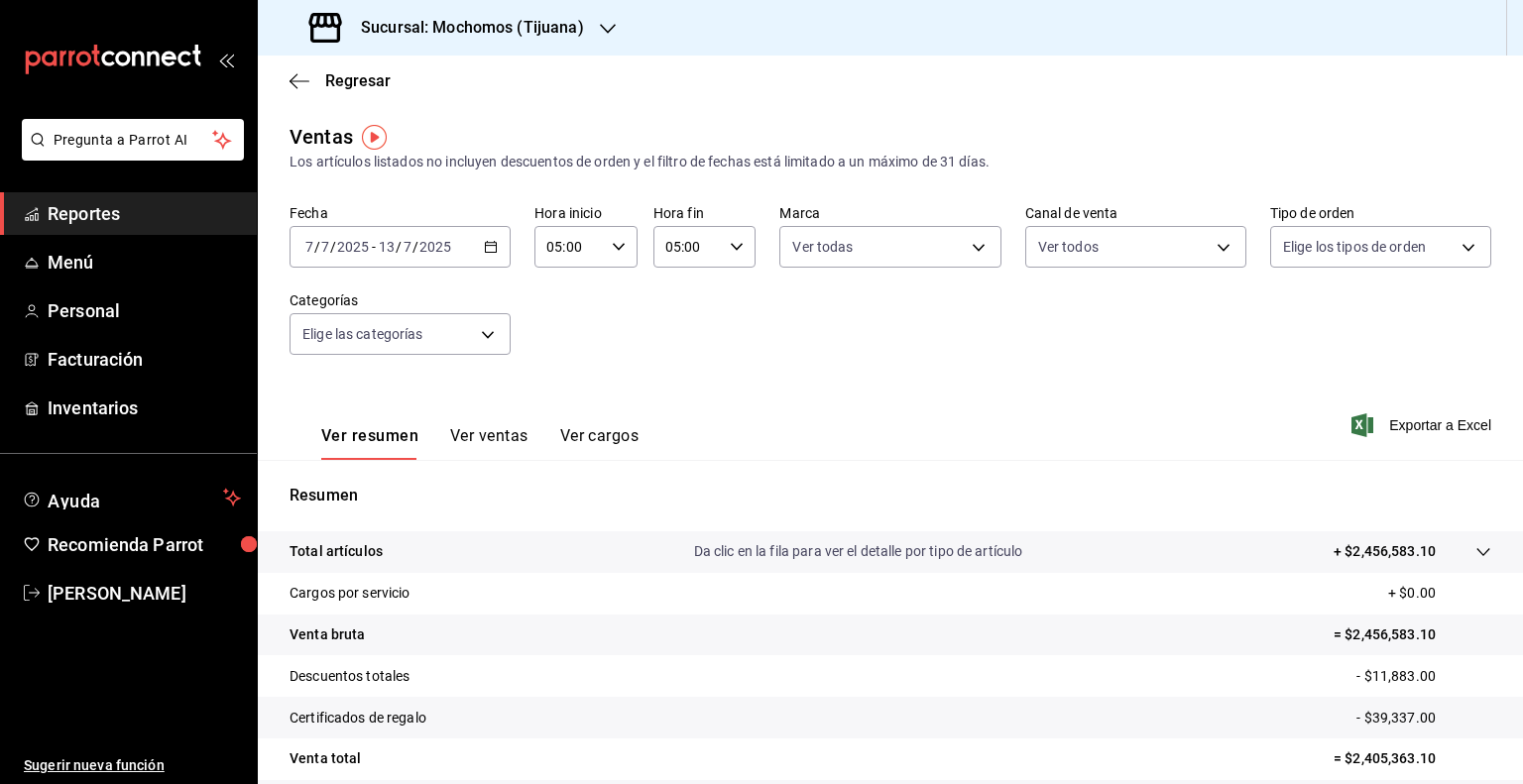 click on "Ver todos Punto de venta Uber Eats Rappi DiDi Food Pedidos Online" at bounding box center (762, 392) 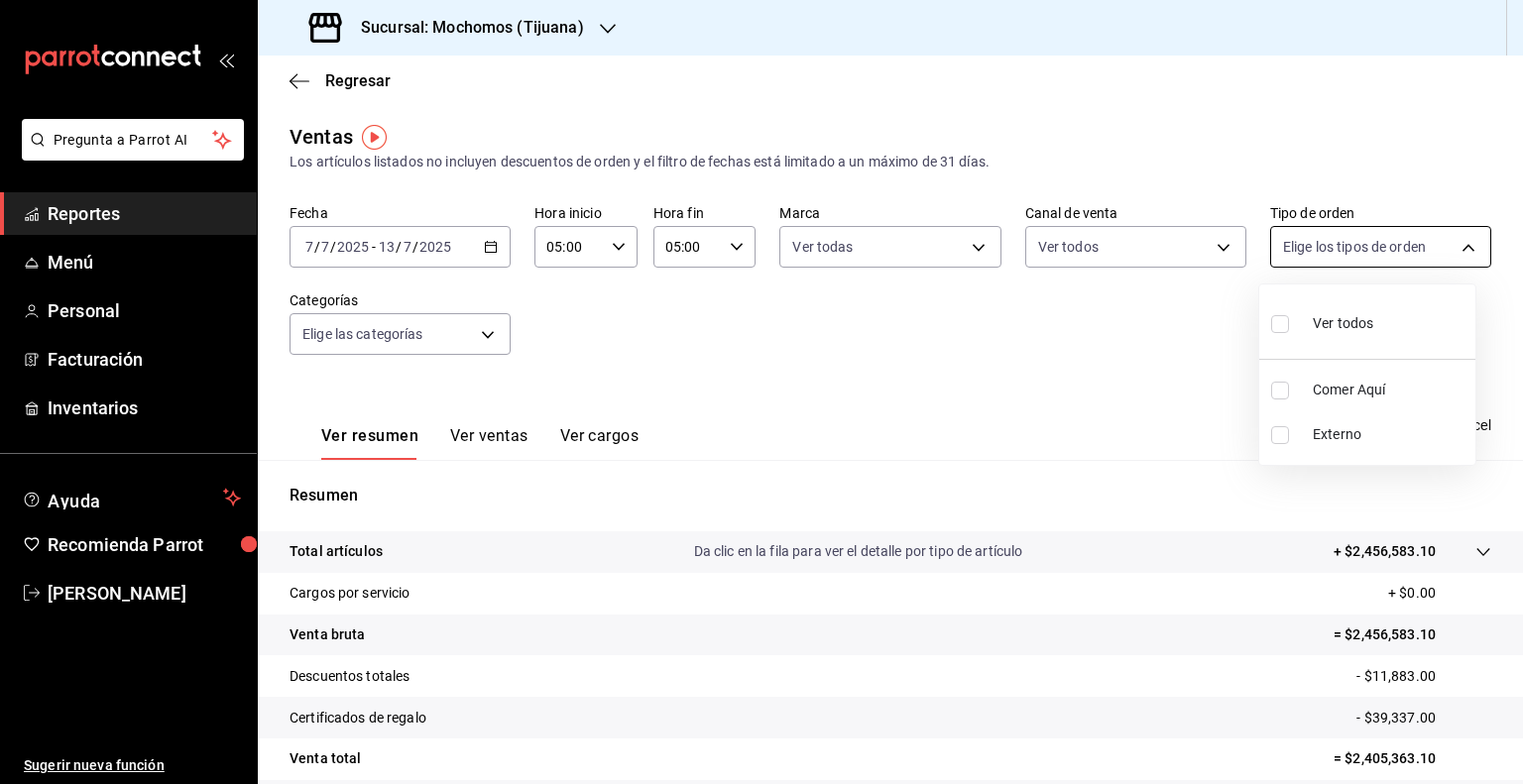click on "Pregunta a Parrot AI Reportes   Menú   Personal   Facturación   Inventarios   Ayuda Recomienda Parrot   [PERSON_NAME]   Sugerir nueva función   Sucursal: Mochomos (Tijuana) Regresar Ventas Los artículos listados no incluyen descuentos de orden y el filtro de fechas está limitado a un máximo de 31 días. Fecha [DATE] [DATE] - [DATE] [DATE] Hora inicio 05:00 Hora inicio Hora fin 05:00 Hora fin Marca Ver todas c300ab0f-4e96-434a-ab79-9fec8b673c9f Canal de venta Ver todos PARROT,UBER_EATS,RAPPI,DIDI_FOOD,ONLINE Tipo de orden Elige los tipos de orden Categorías Elige las categorías Ver resumen Ver ventas Ver cargos Exportar a Excel Resumen Total artículos Da clic en la fila para ver el detalle por tipo de artículo + $2,456,583.10 Cargos por servicio + $0.00 Venta bruta = $2,456,583.10 Descuentos totales - $11,883.00 Certificados de regalo - $39,337.00 Venta total = $2,405,363.10 Impuestos - $178,175.04 Venta neta = $2,227,188.06 Pregunta a Parrot AI Reportes   Menú   Personal" at bounding box center (762, 392) 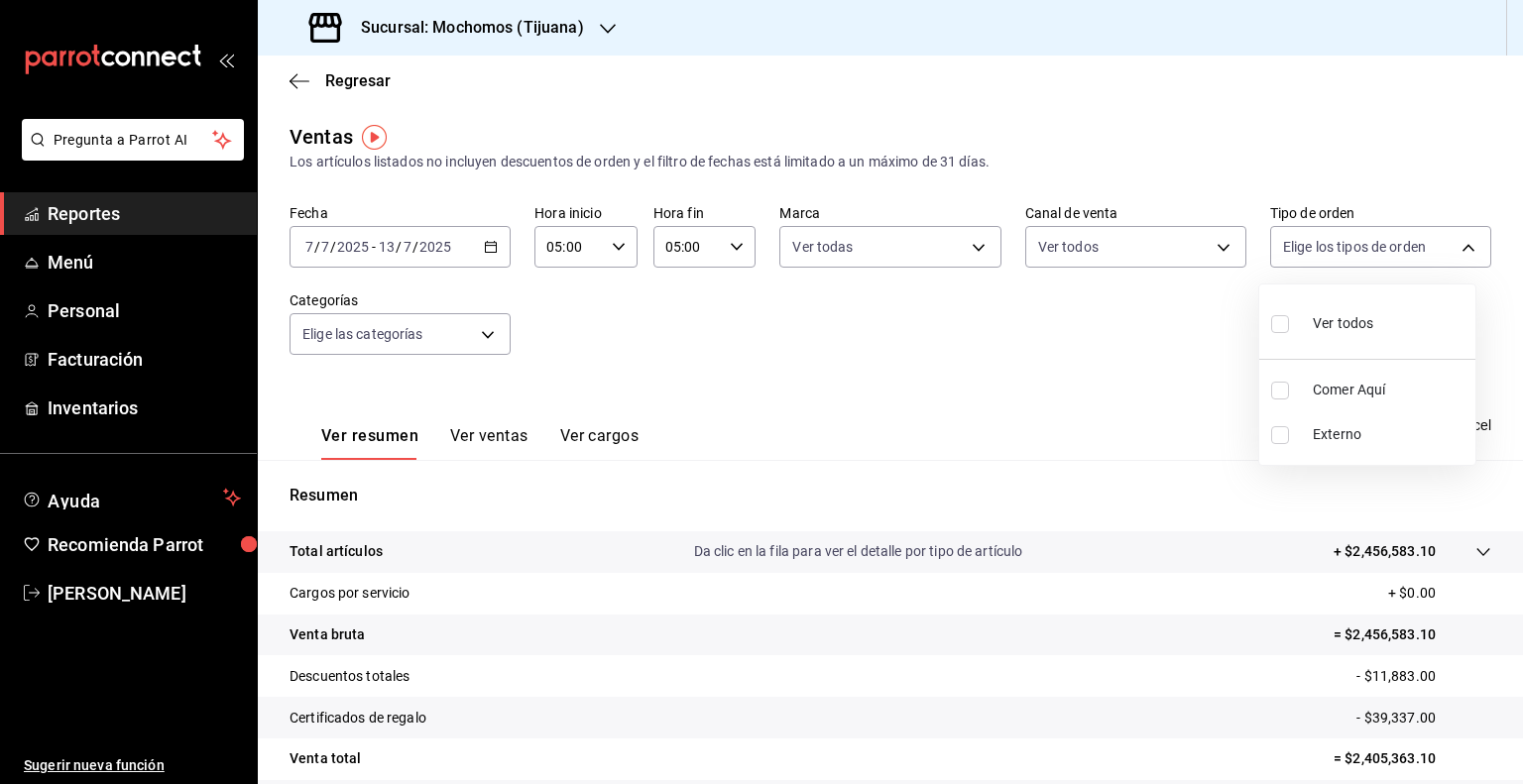 click at bounding box center [1280, 324] 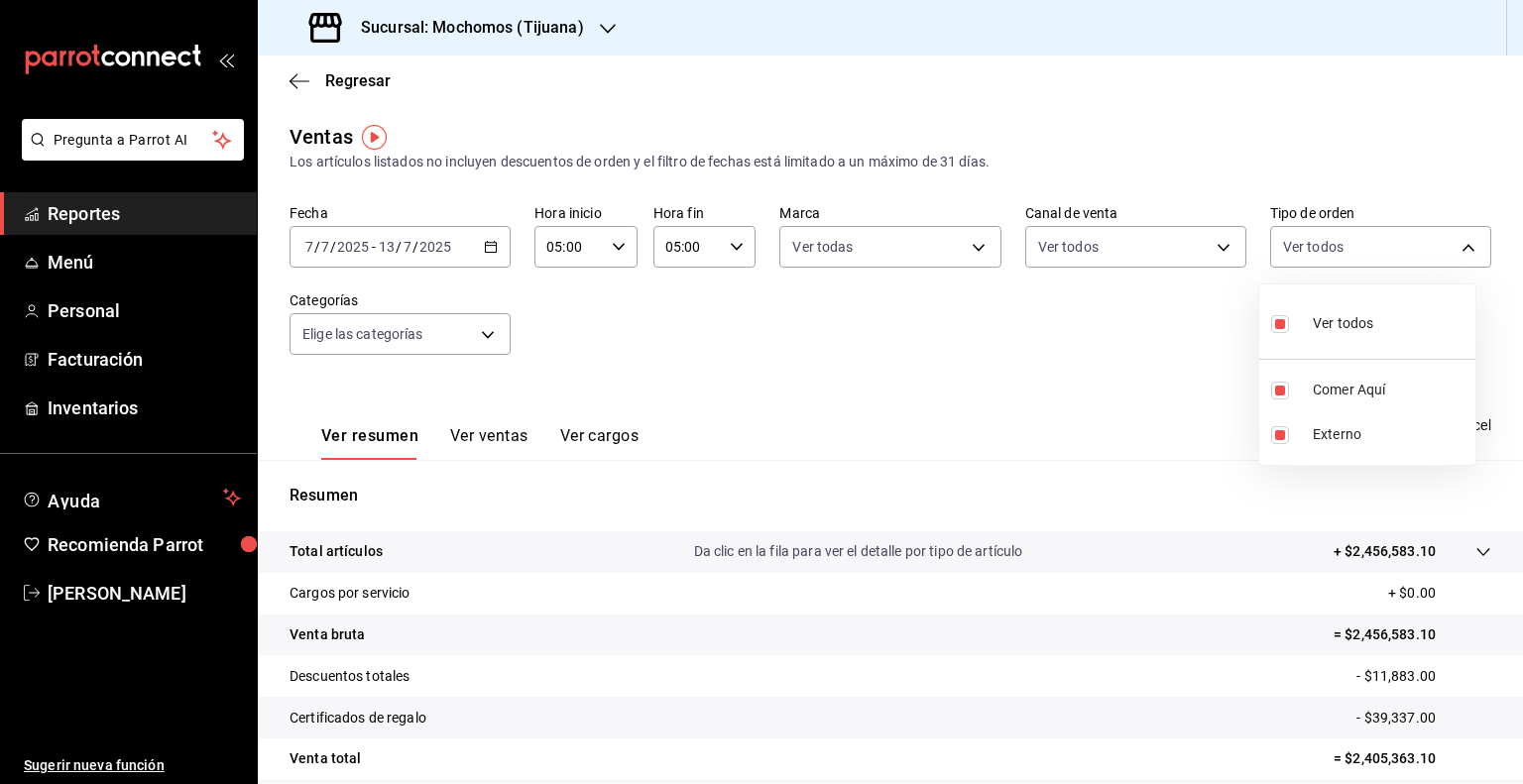 click at bounding box center (762, 392) 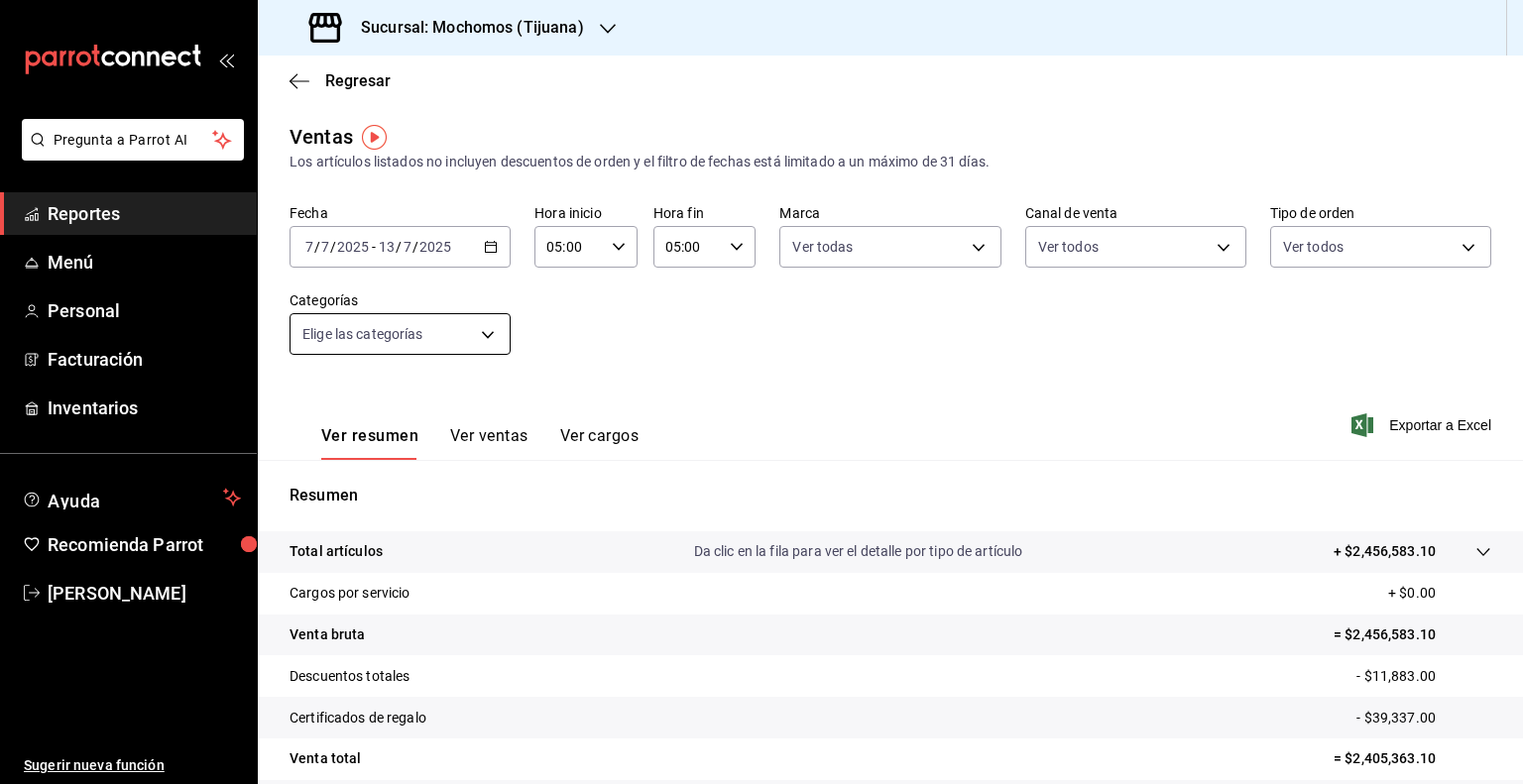 click on "Pregunta a Parrot AI Reportes   Menú   Personal   Facturación   Inventarios   Ayuda Recomienda Parrot   [PERSON_NAME]   Sugerir nueva función   Sucursal: Mochomos (Tijuana) Regresar Ventas Los artículos listados no incluyen descuentos de orden y el filtro de fechas está limitado a un máximo de 31 días. Fecha [DATE] [DATE] - [DATE] [DATE] Hora inicio 05:00 Hora inicio Hora fin 05:00 Hora fin Marca Ver todas c300ab0f-4e96-434a-ab79-9fec8b673c9f Canal de venta Ver todos PARROT,UBER_EATS,RAPPI,DIDI_FOOD,ONLINE Tipo de orden Ver todos 59fdec9d-7e45-44f1-b527-5416629fe4e9,EXTERNAL Categorías Elige las categorías Ver resumen Ver ventas Ver cargos Exportar a Excel Resumen Total artículos Da clic en la fila para ver el detalle por tipo de artículo + $2,456,583.10 Cargos por servicio + $0.00 Venta bruta = $2,456,583.10 Descuentos totales - $11,883.00 Certificados de regalo - $39,337.00 Venta total = $2,405,363.10 Impuestos - $178,175.04 Venta neta = $2,227,188.06 Pregunta a Parrot AI" at bounding box center [762, 392] 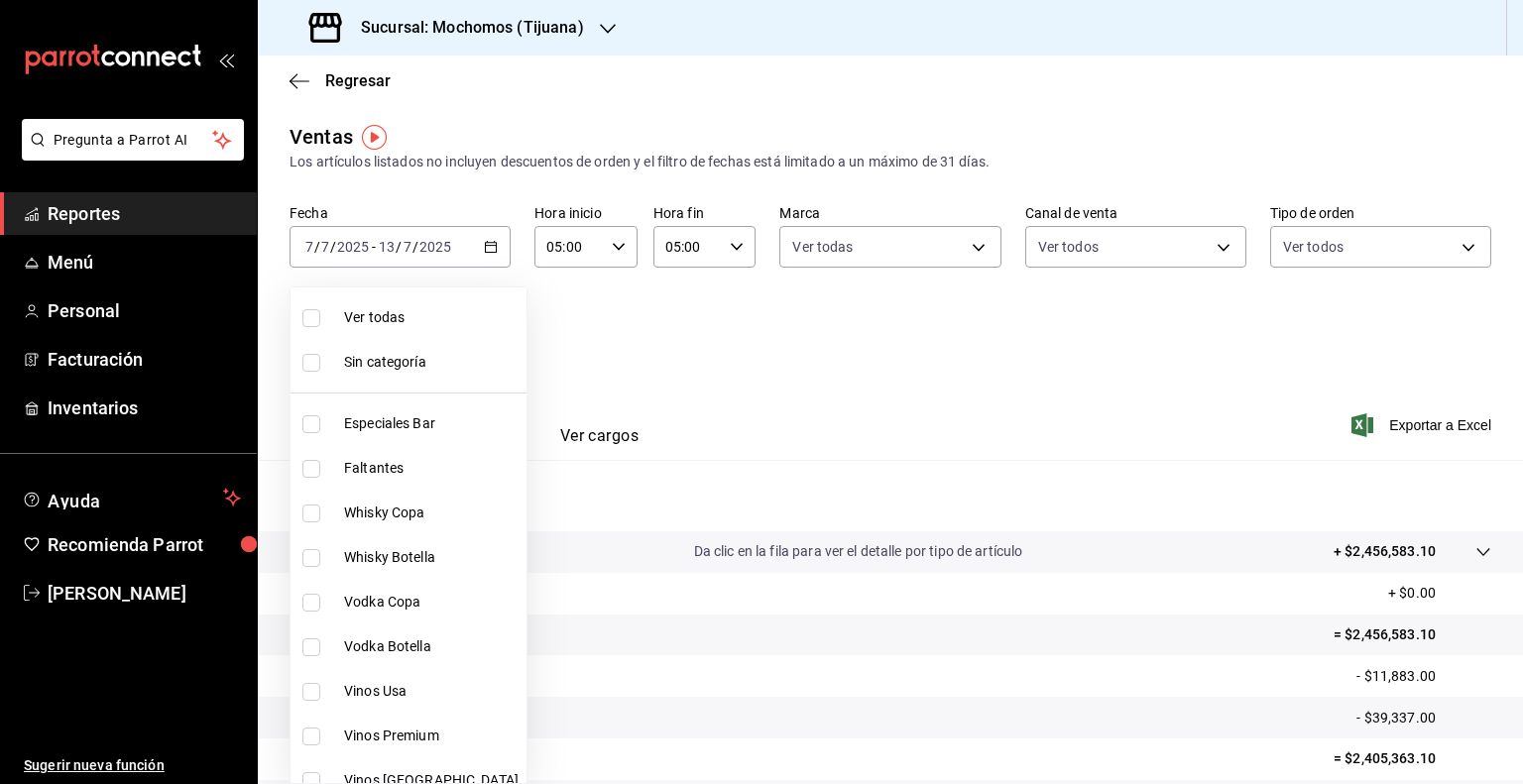 click at bounding box center [315, 318] 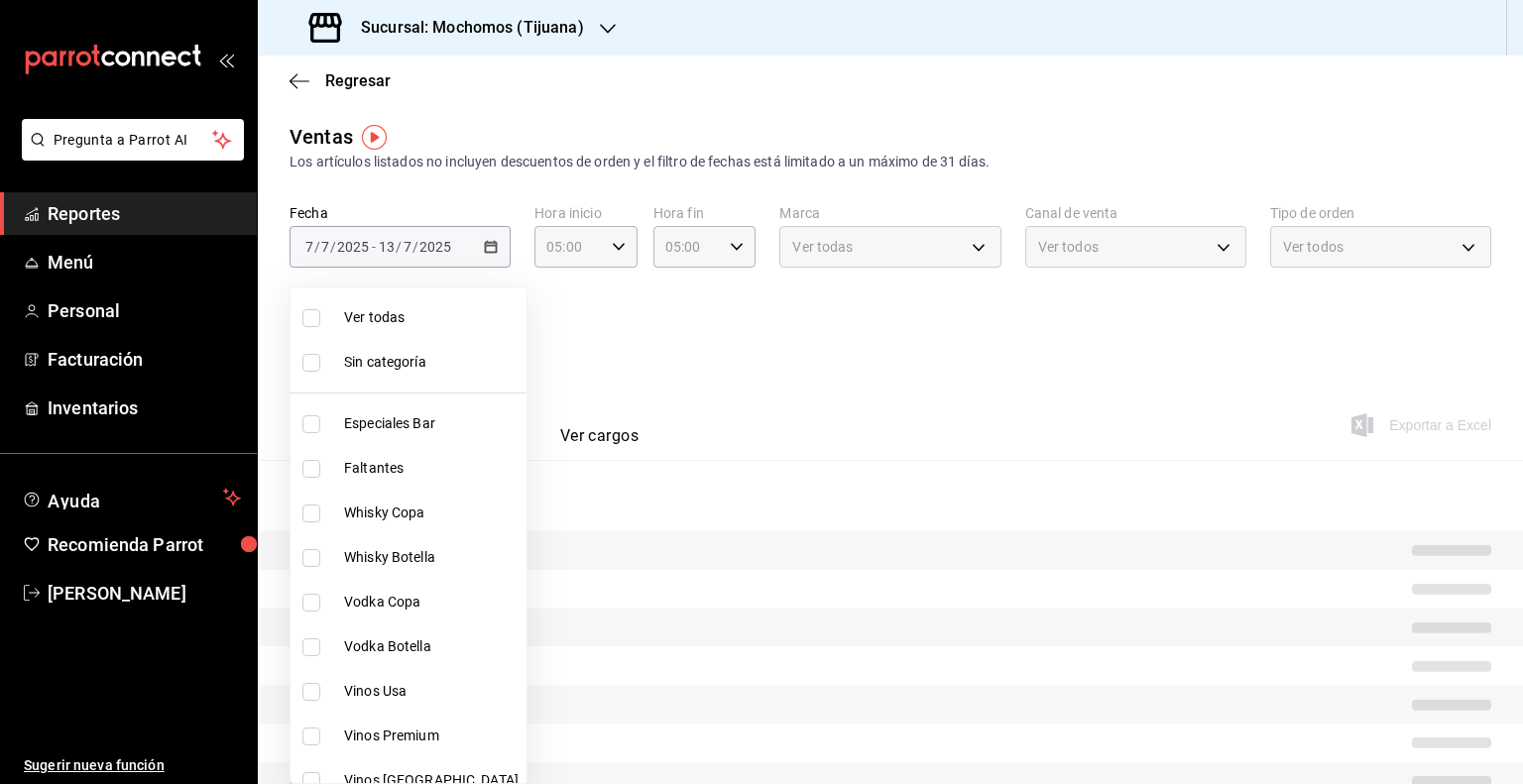 click at bounding box center [315, 318] 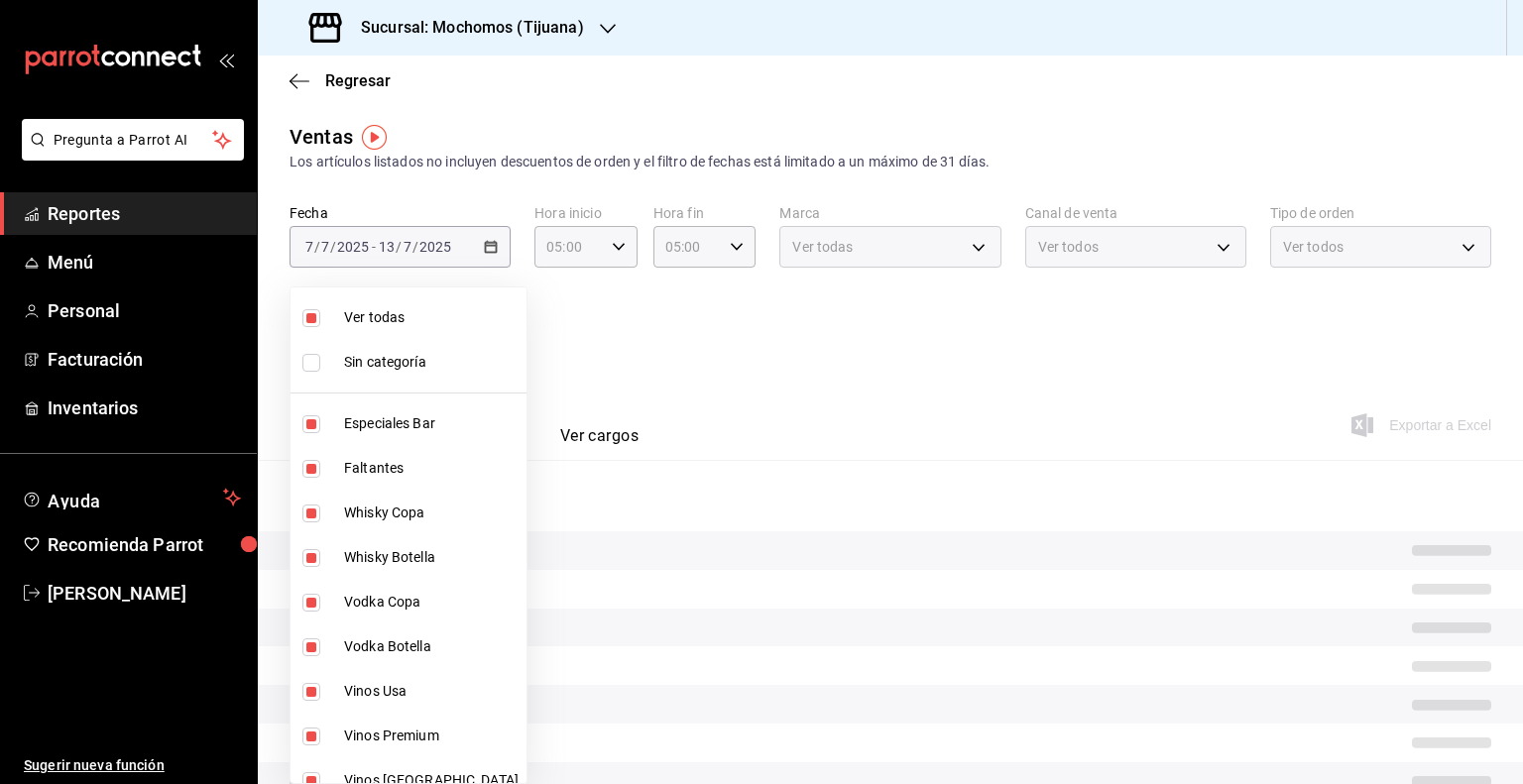 click at bounding box center (762, 392) 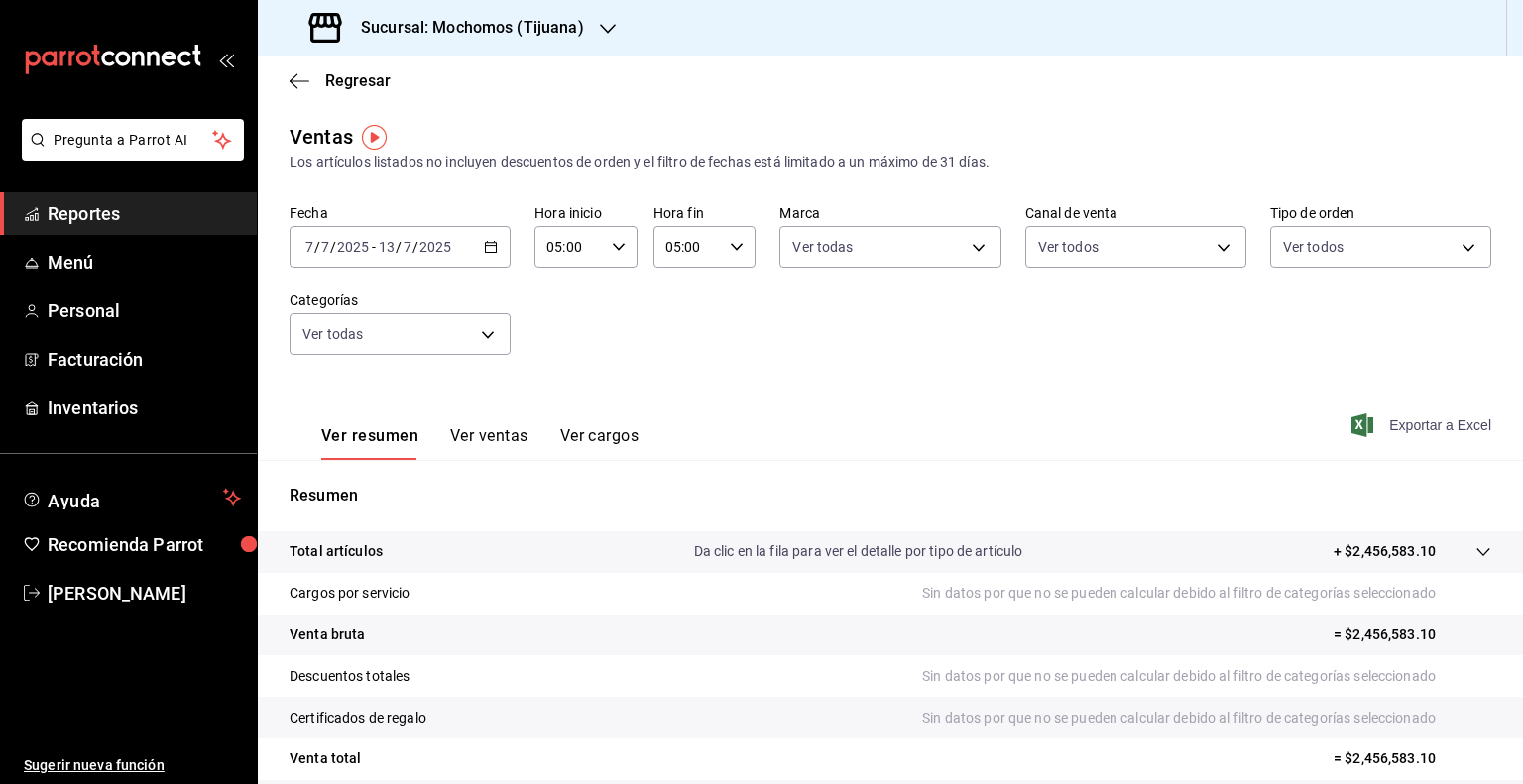 click on "Exportar a Excel" at bounding box center [1423, 425] 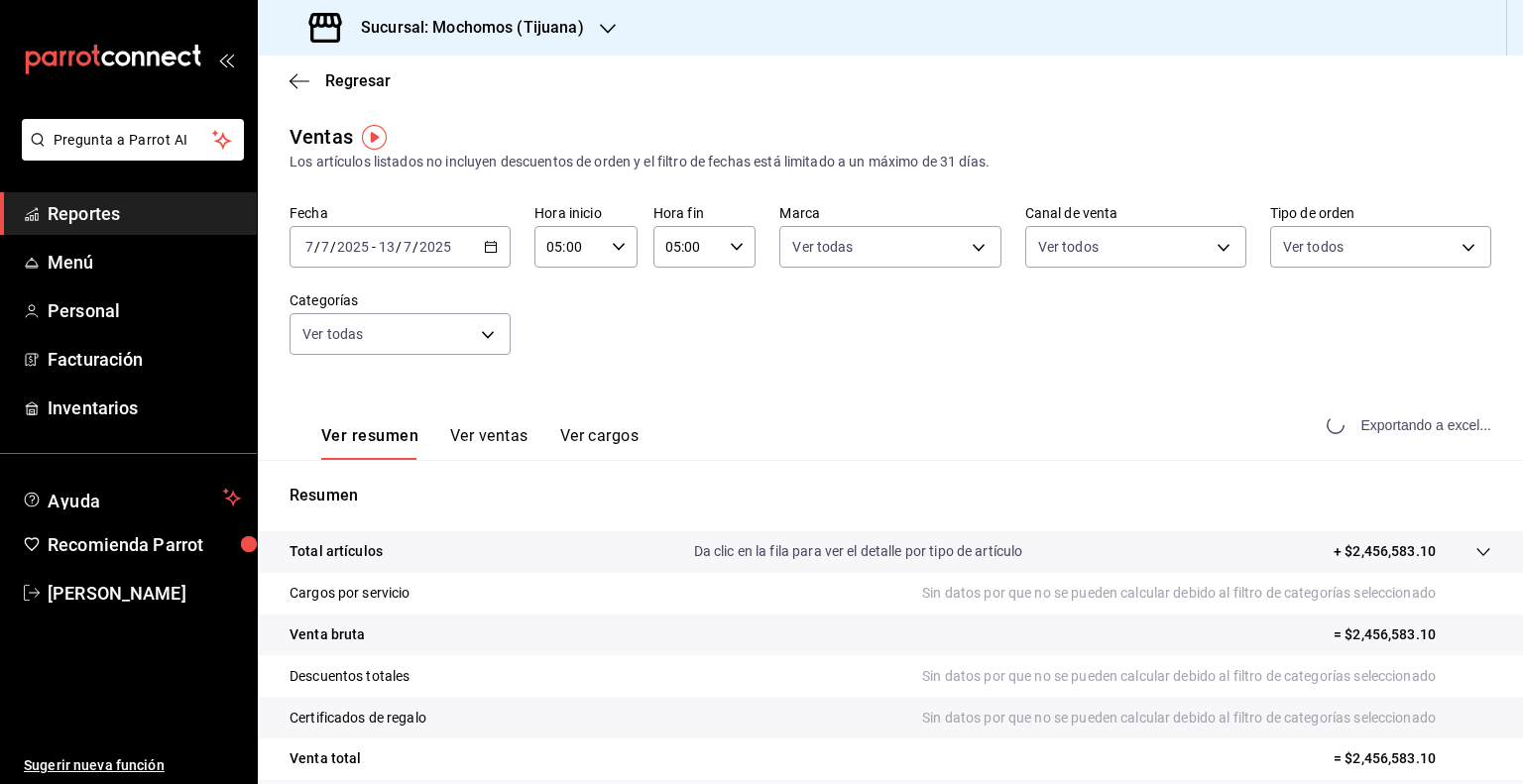 click on "Exportando a excel..." at bounding box center (1411, 425) 